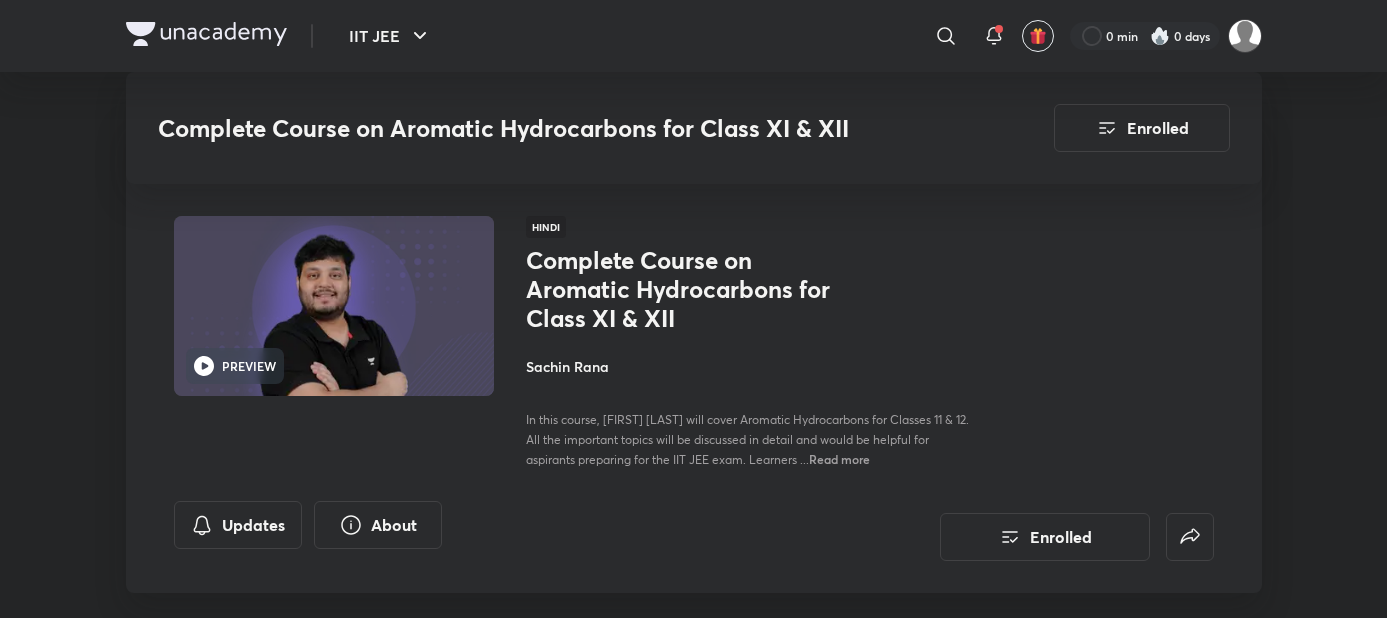 scroll, scrollTop: 1818, scrollLeft: 0, axis: vertical 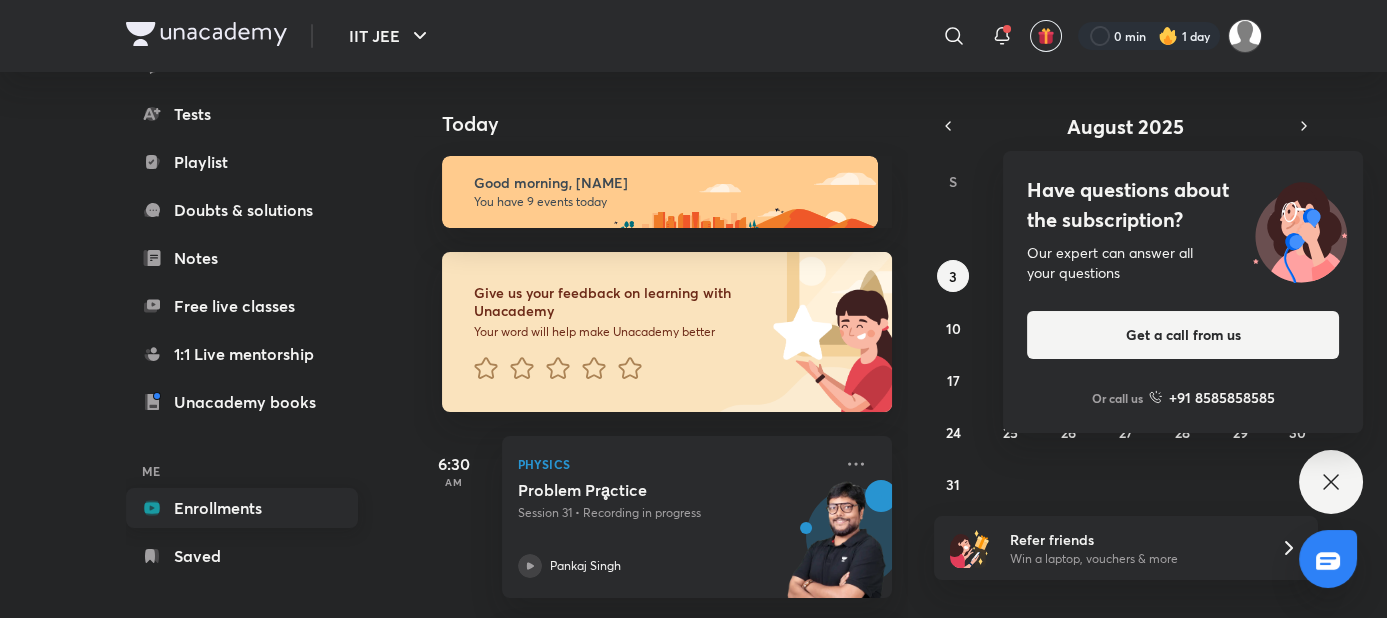 click on "Enrollments" at bounding box center [242, 508] 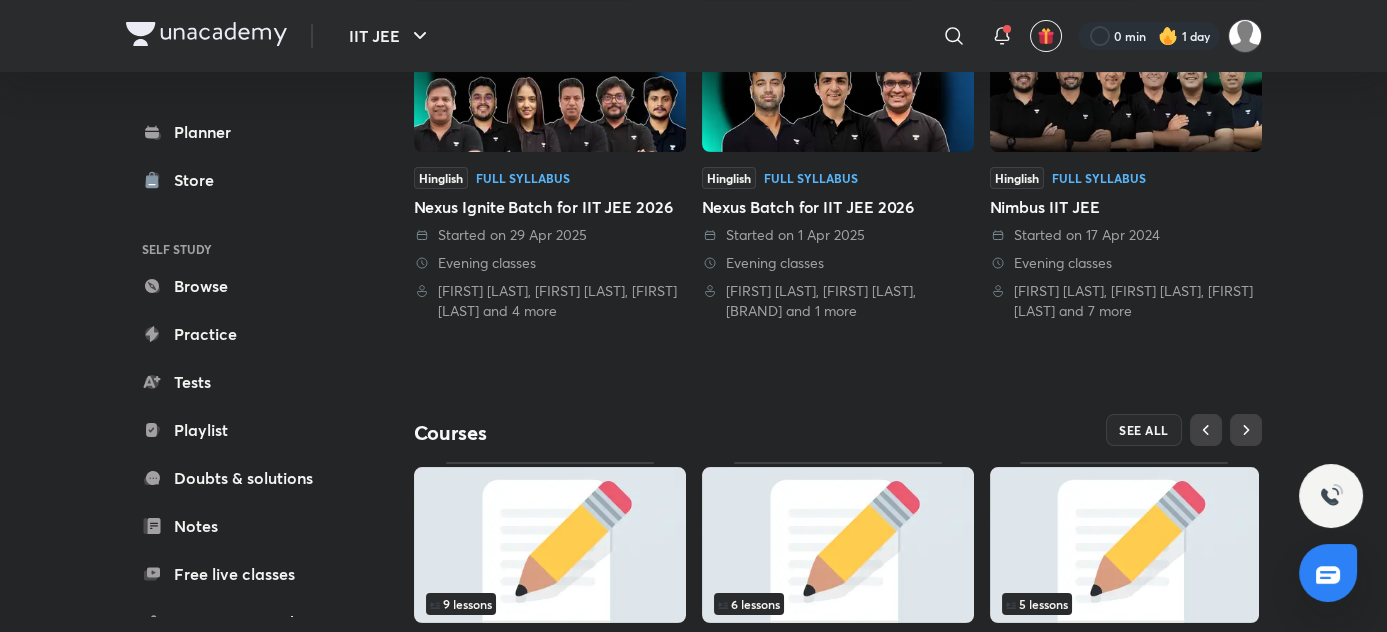 scroll, scrollTop: 545, scrollLeft: 0, axis: vertical 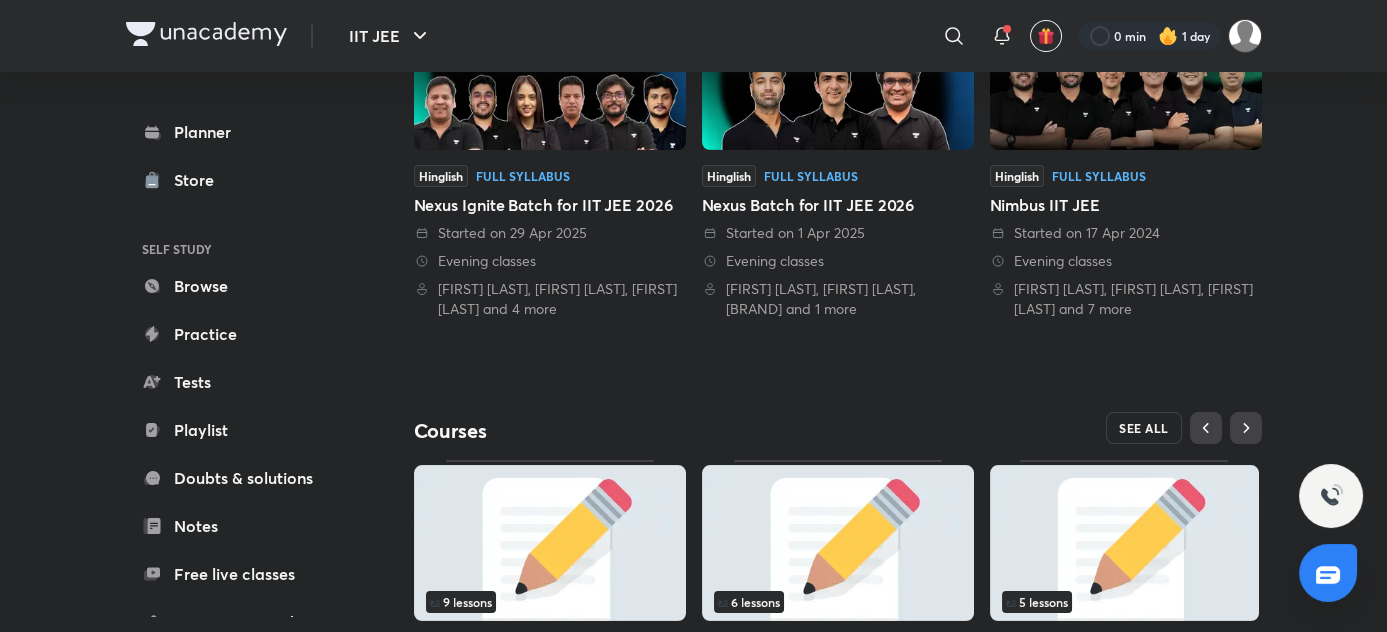 click on "SEE ALL" at bounding box center [1144, 428] 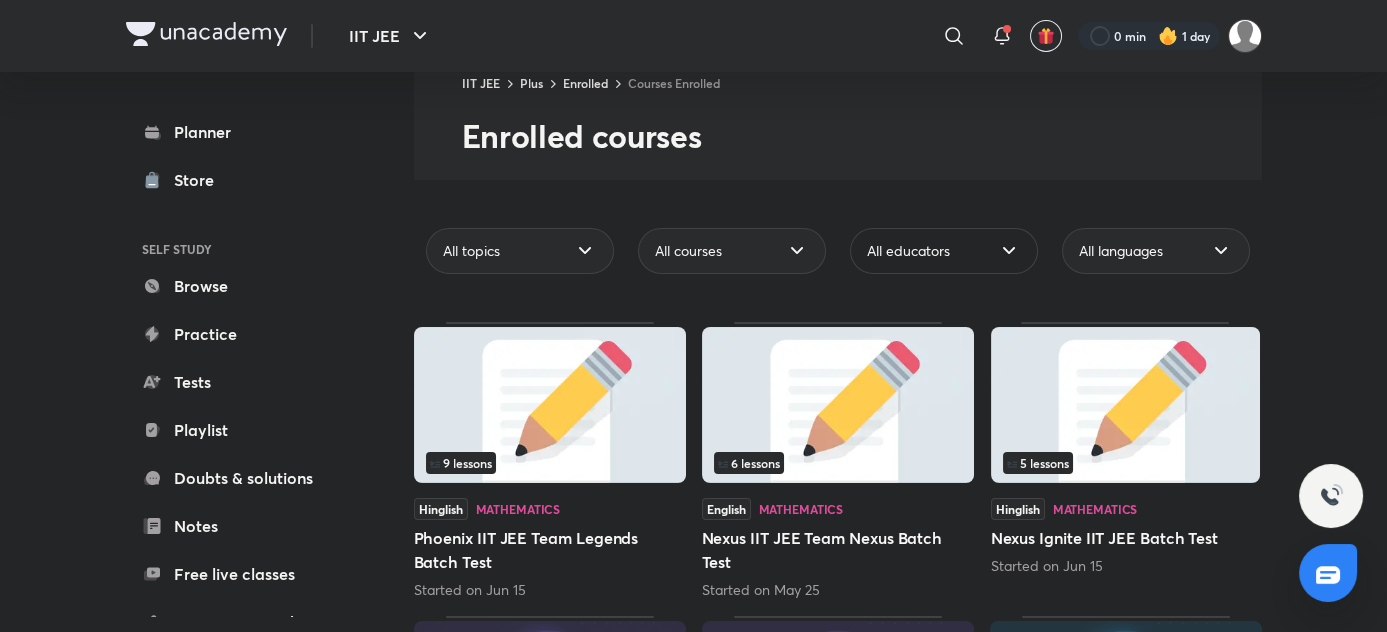 scroll, scrollTop: 90, scrollLeft: 0, axis: vertical 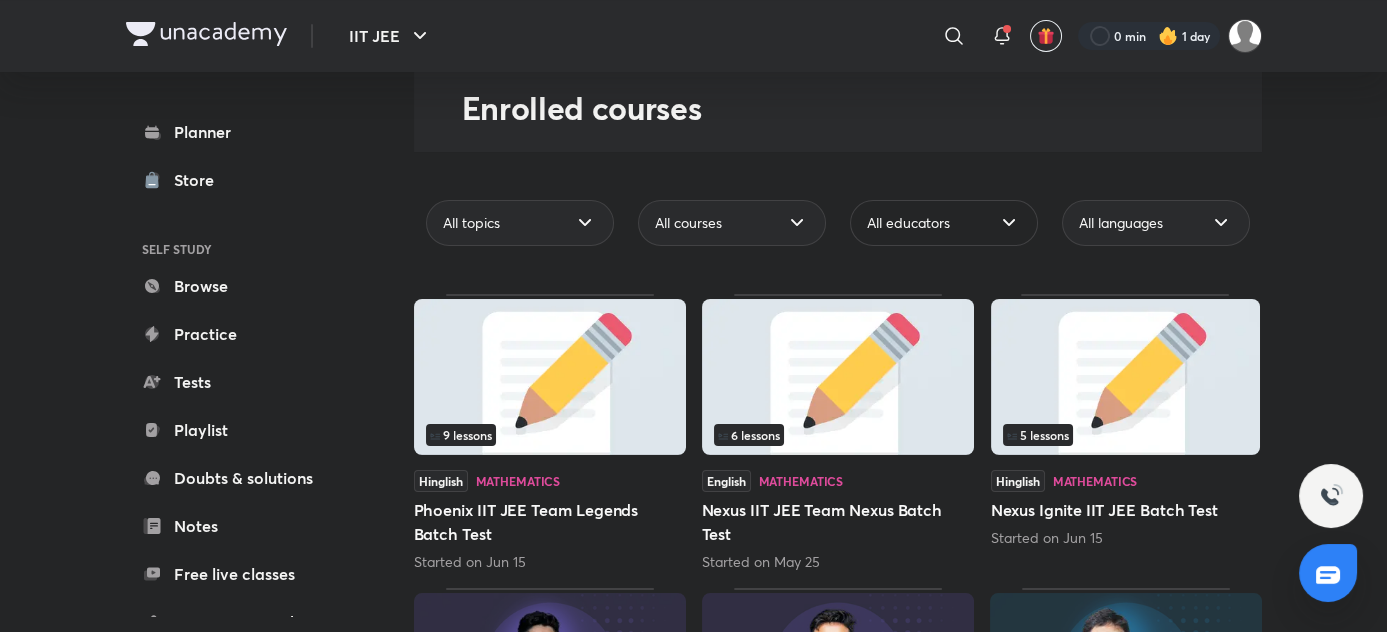 click on "All educators" at bounding box center [944, 223] 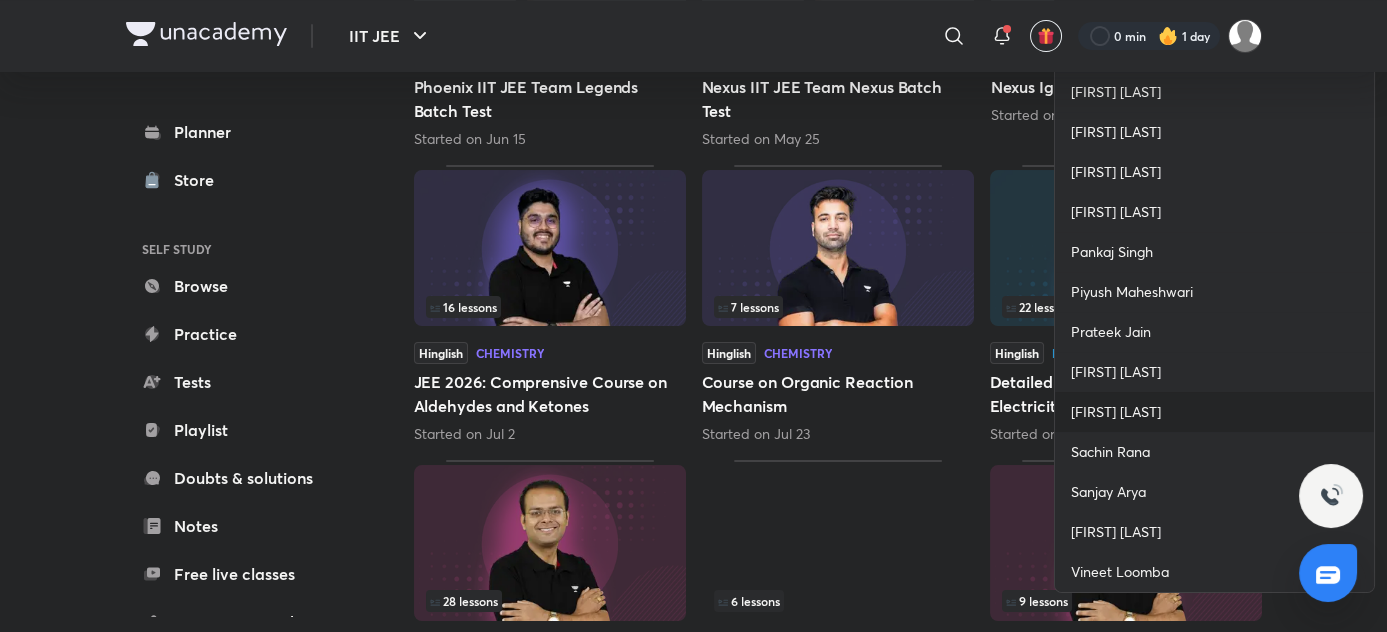 scroll, scrollTop: 545, scrollLeft: 0, axis: vertical 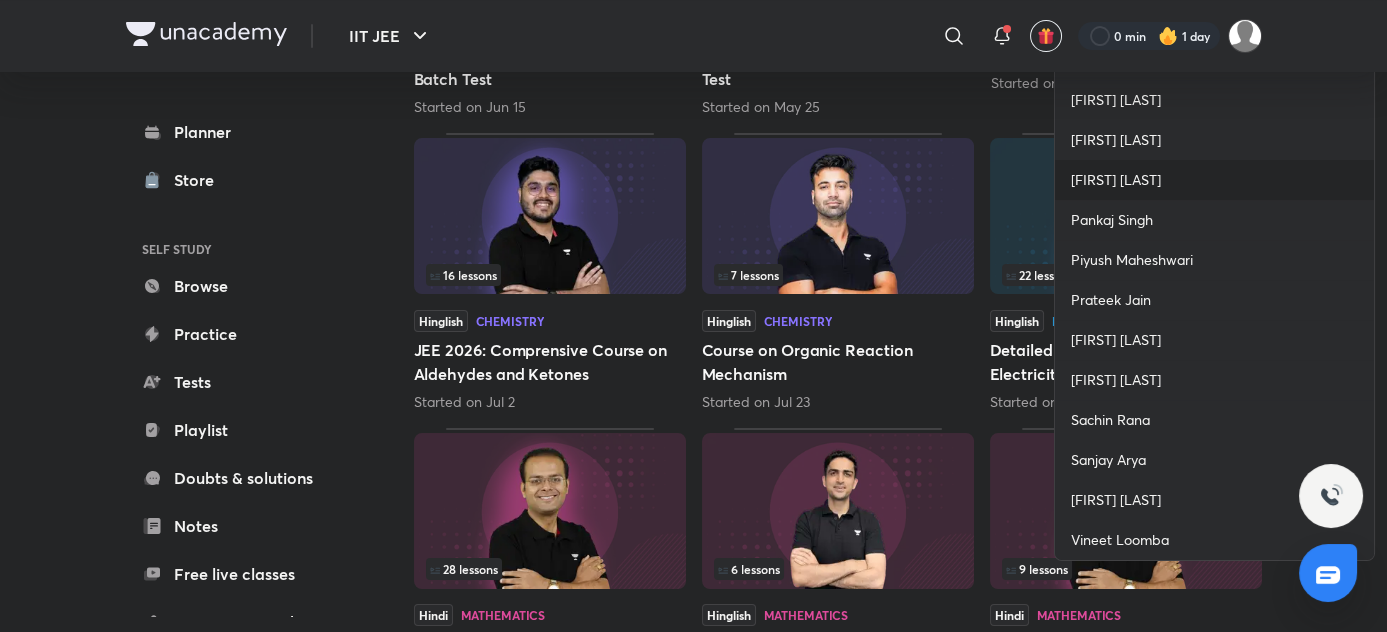 click on "[FIRST] [LAST]" at bounding box center (1214, 180) 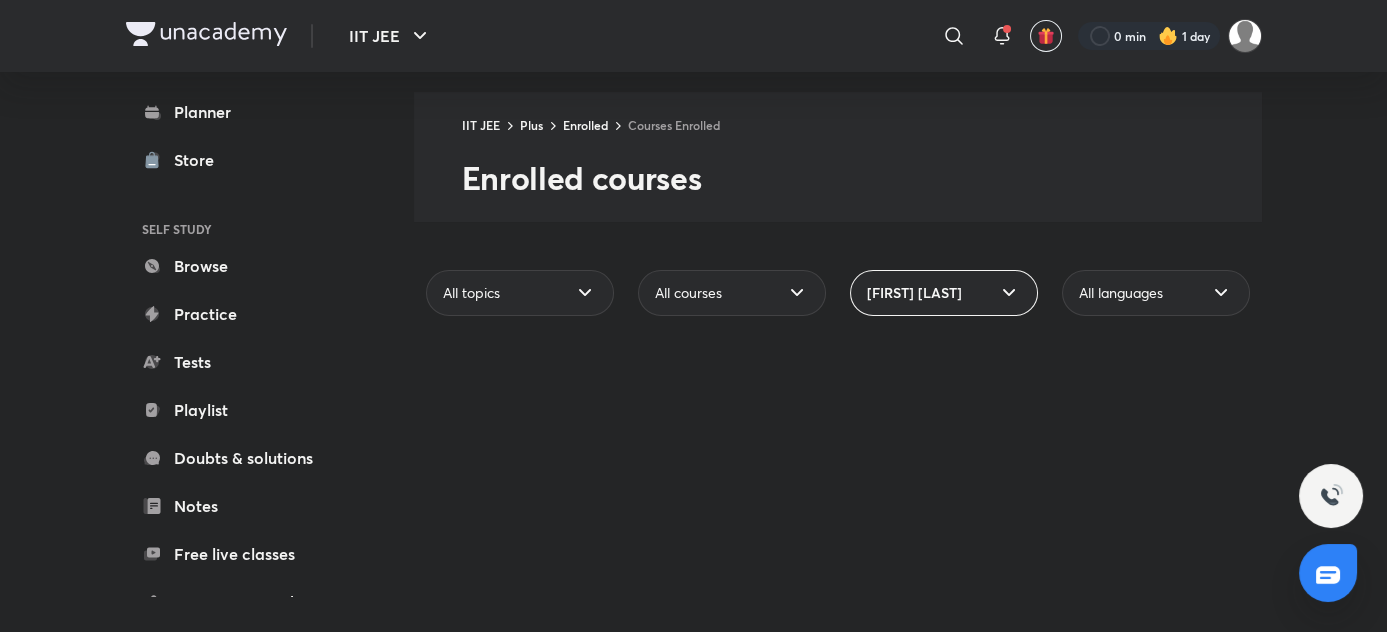 scroll, scrollTop: 545, scrollLeft: 0, axis: vertical 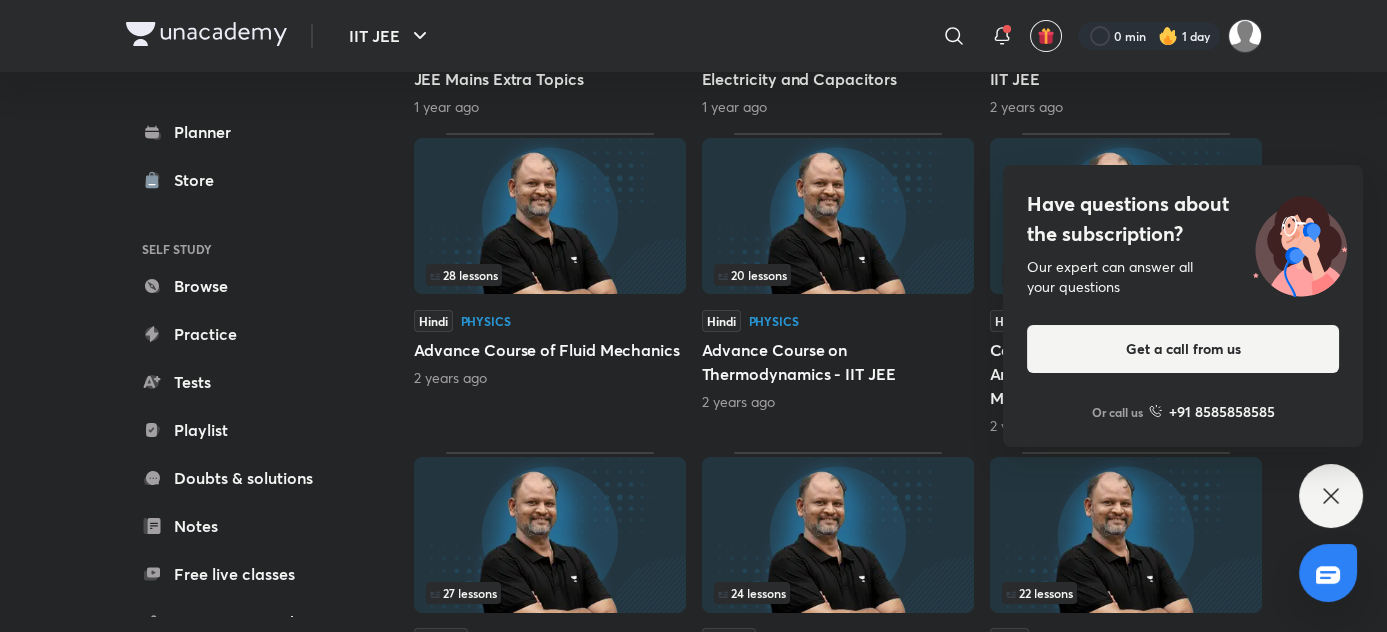 click on "Have questions about the subscription? Our expert can answer all your questions Get a call from us Or call us +91 8585858585" at bounding box center [1331, 496] 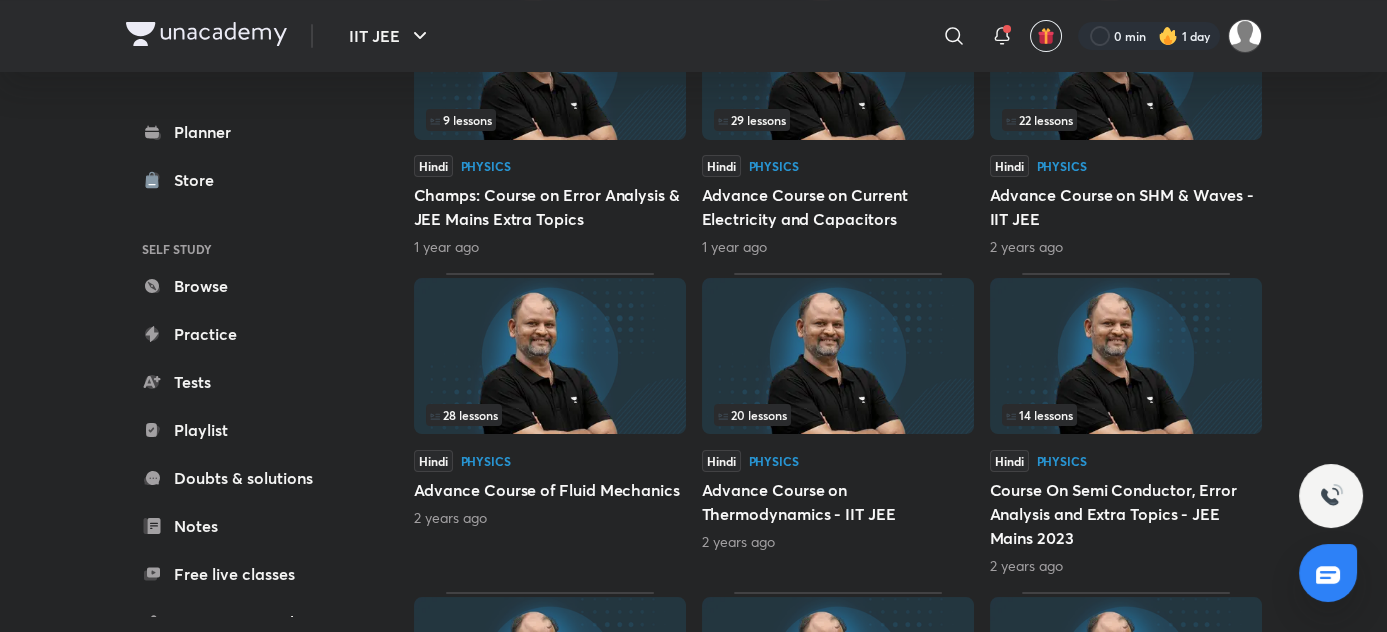 scroll, scrollTop: 423, scrollLeft: 0, axis: vertical 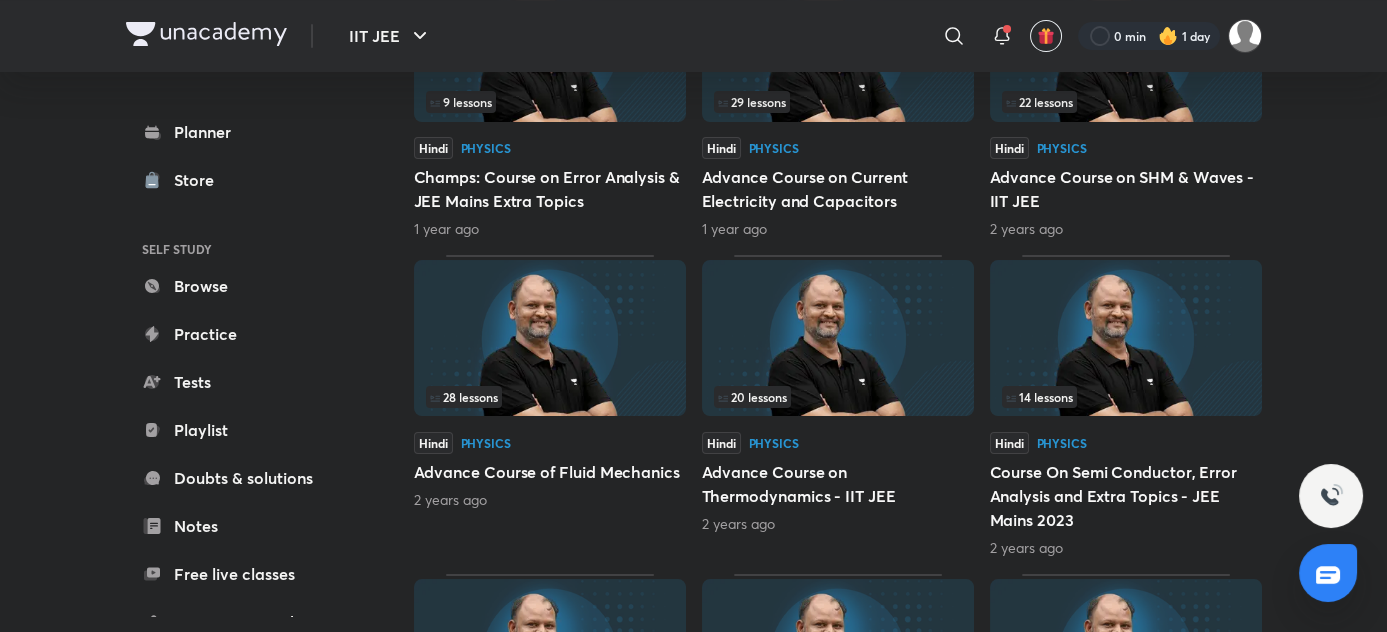 click at bounding box center (550, 338) 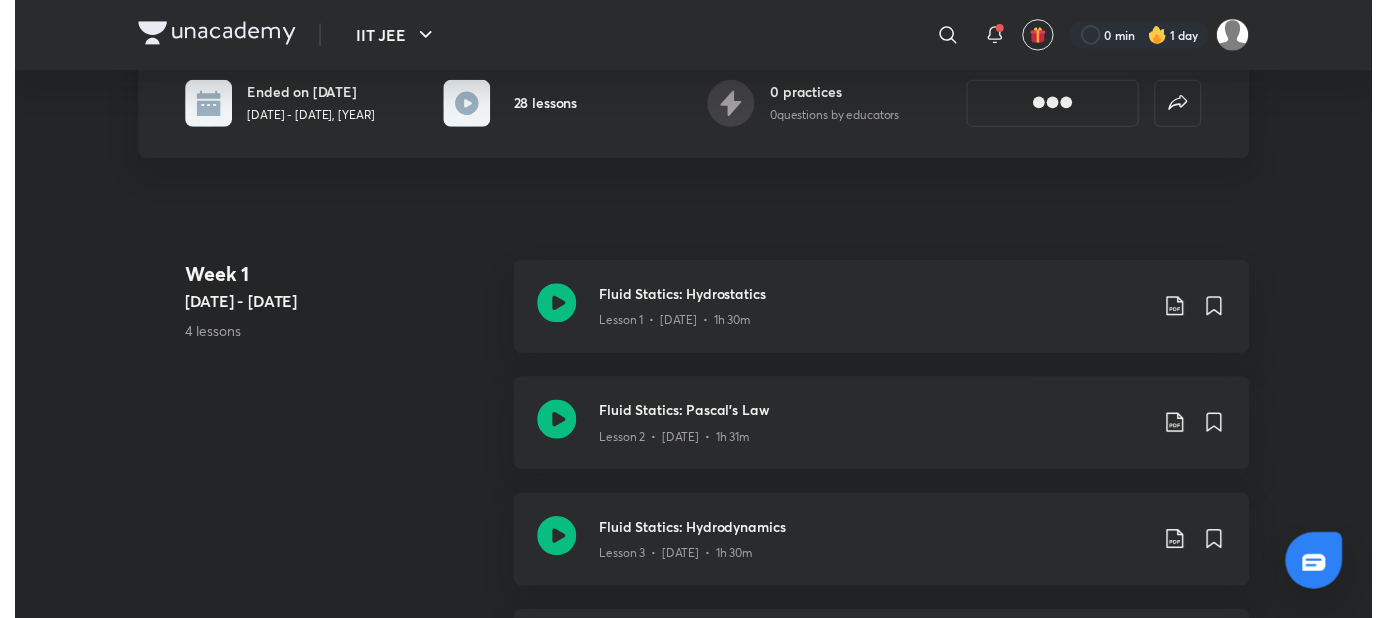 scroll, scrollTop: 0, scrollLeft: 0, axis: both 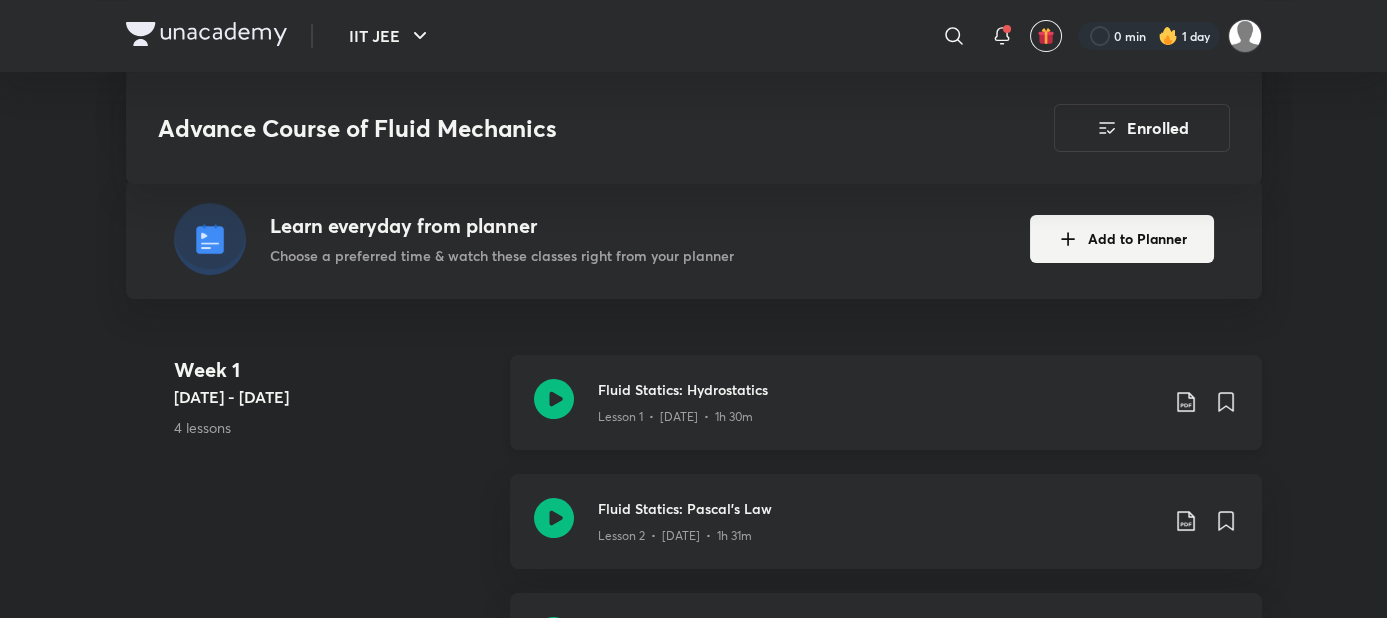 click on "Fluid Statics: Hydrostatics" at bounding box center [878, 389] 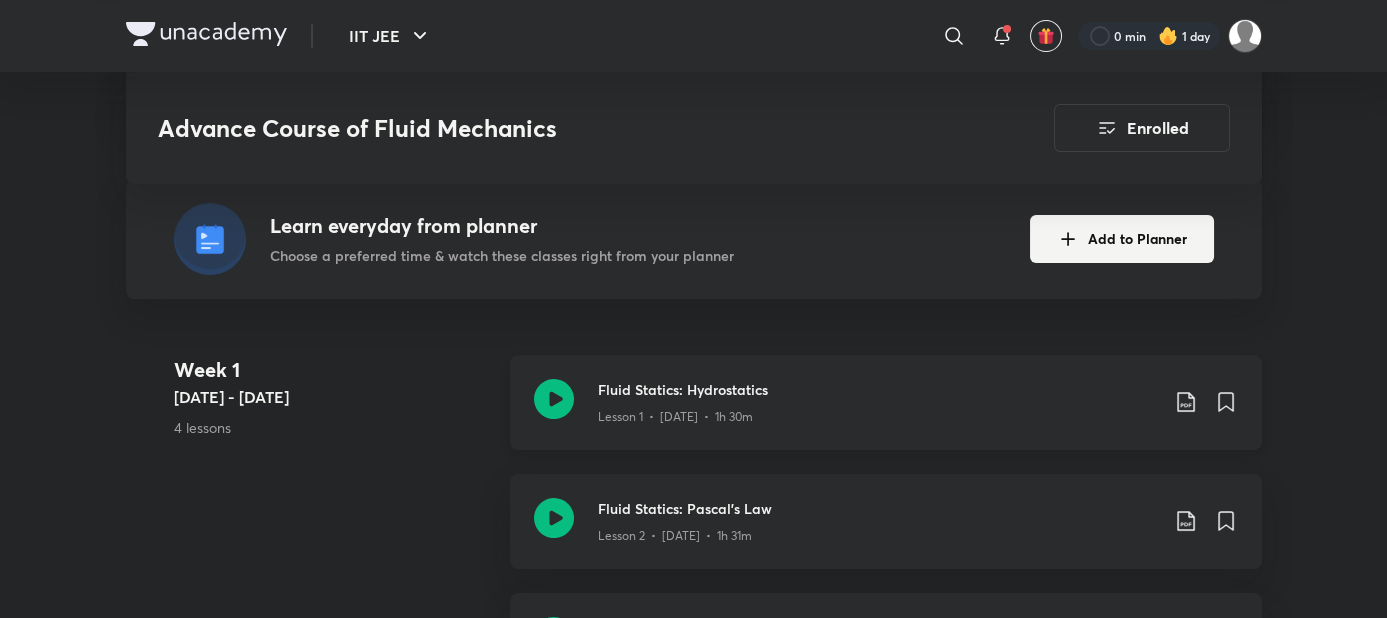 click 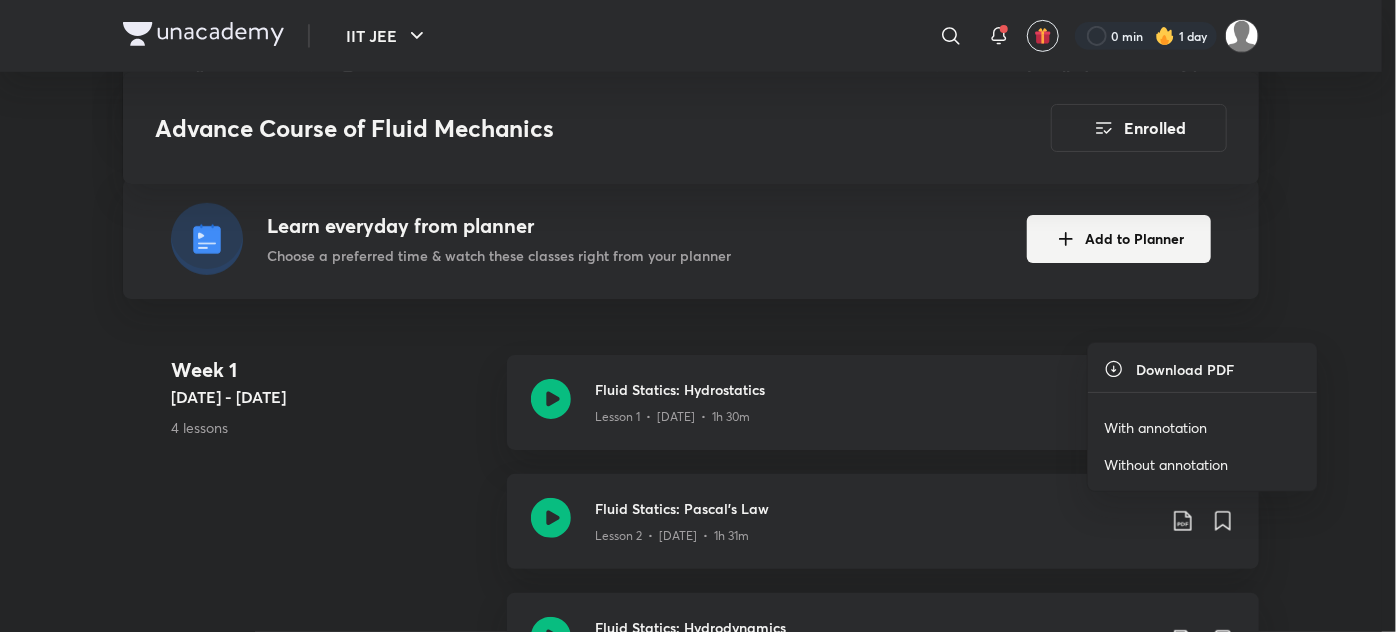 click on "With annotation" at bounding box center [1155, 427] 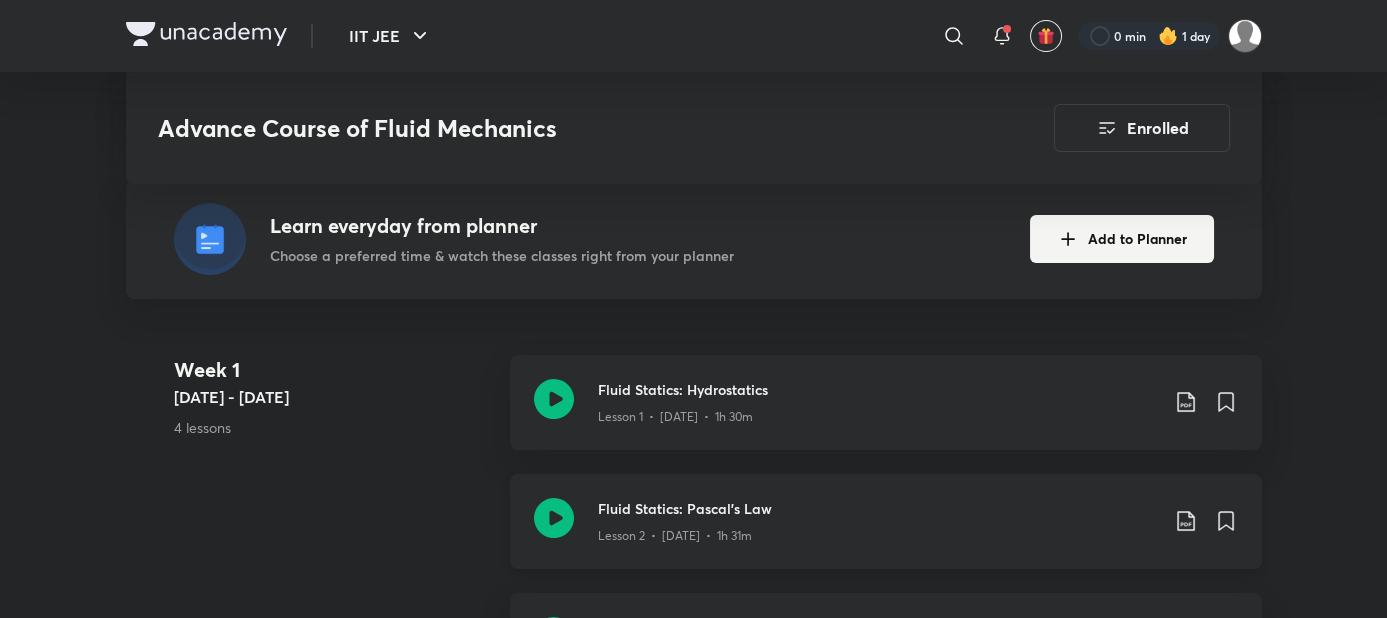 click 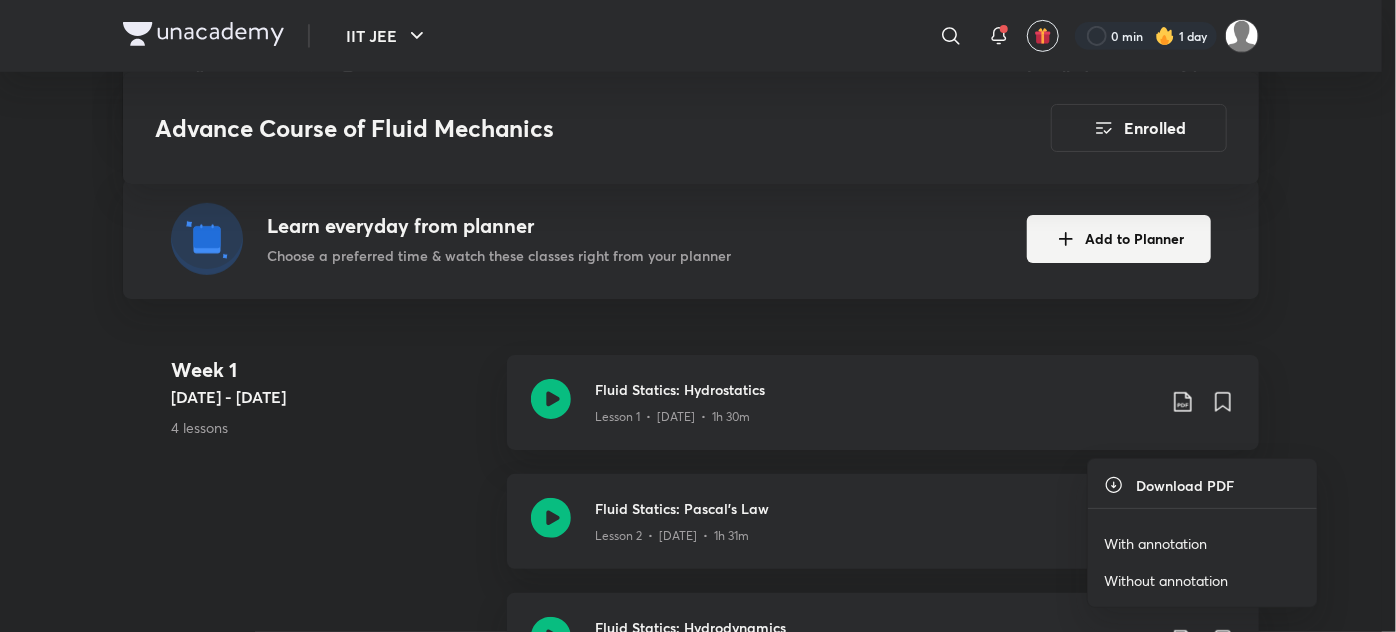 click on "With annotation" at bounding box center [1155, 543] 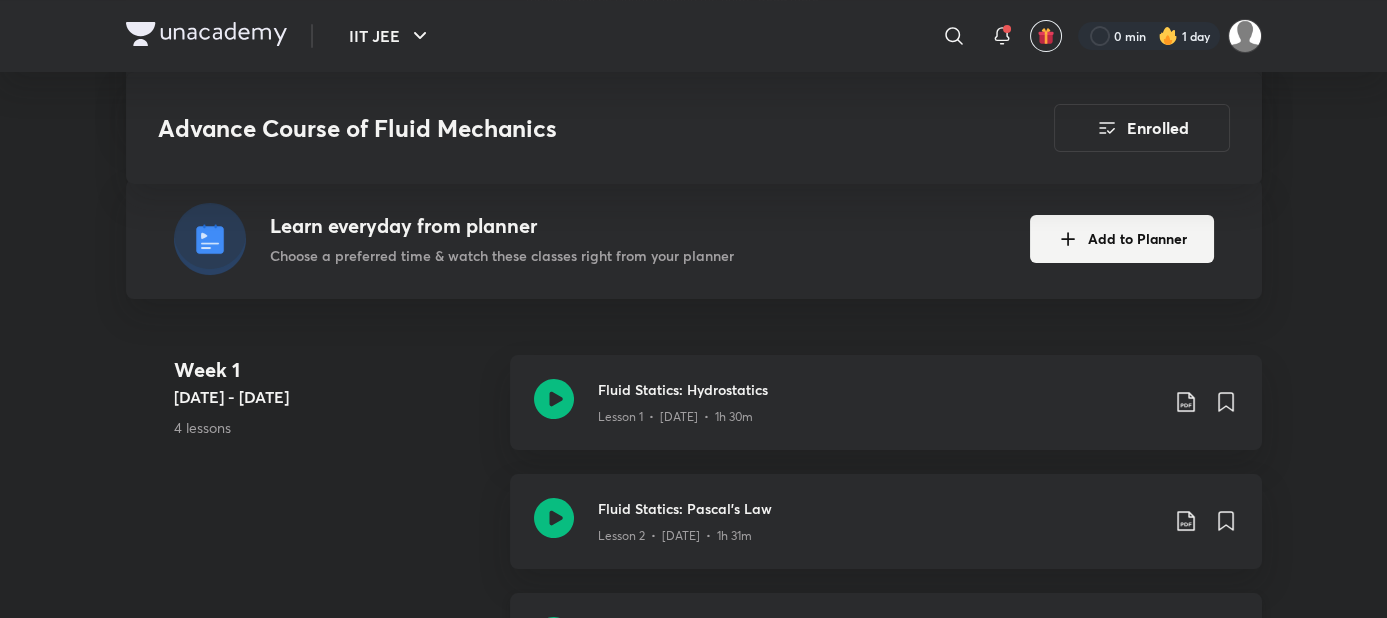 click 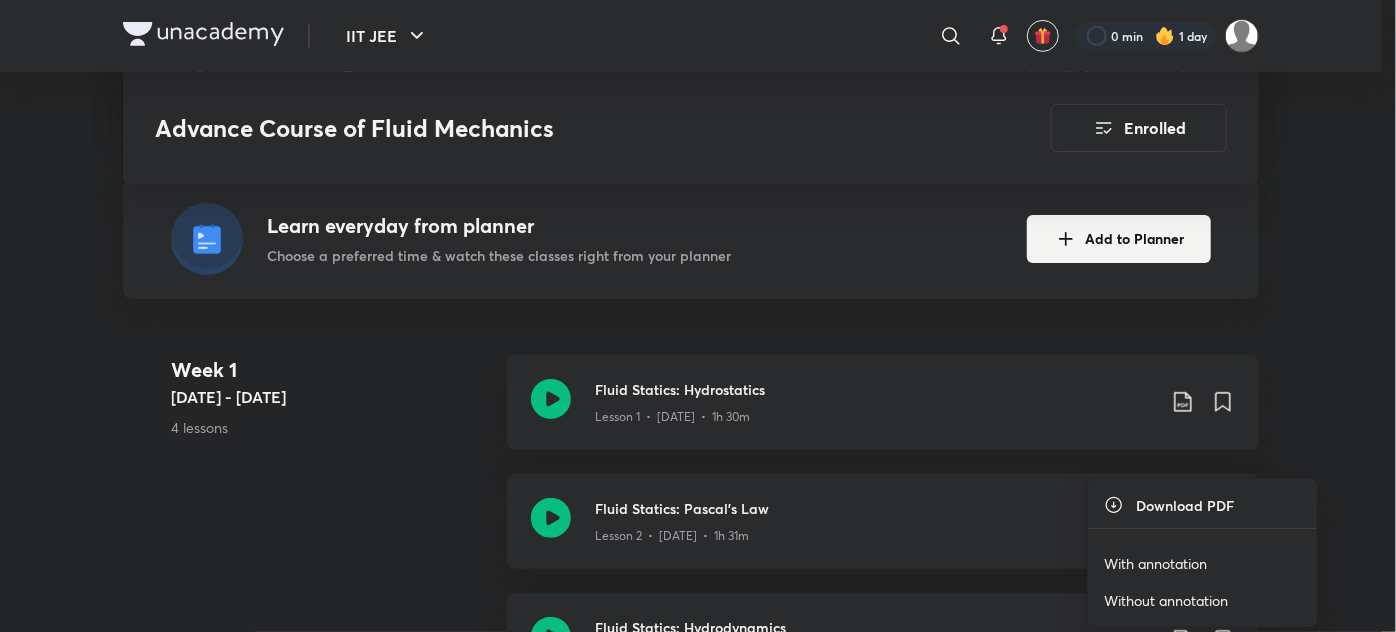 click on "With annotation" at bounding box center [1155, 563] 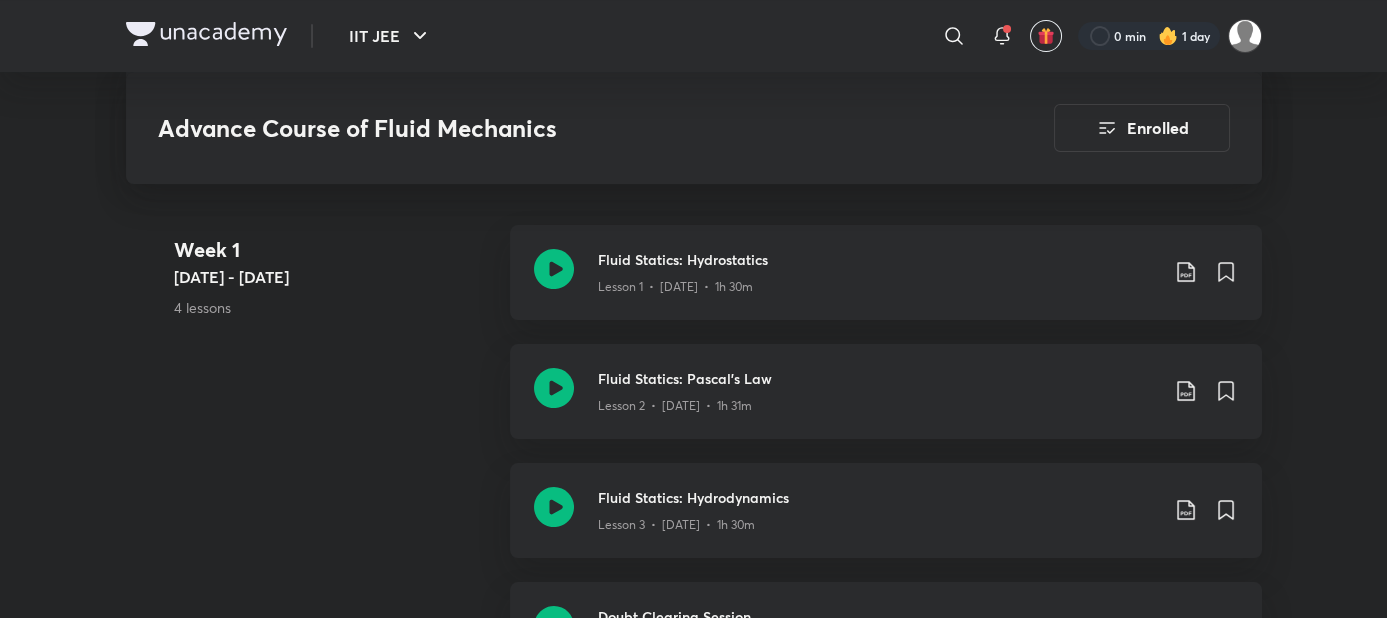 scroll, scrollTop: 584, scrollLeft: 0, axis: vertical 